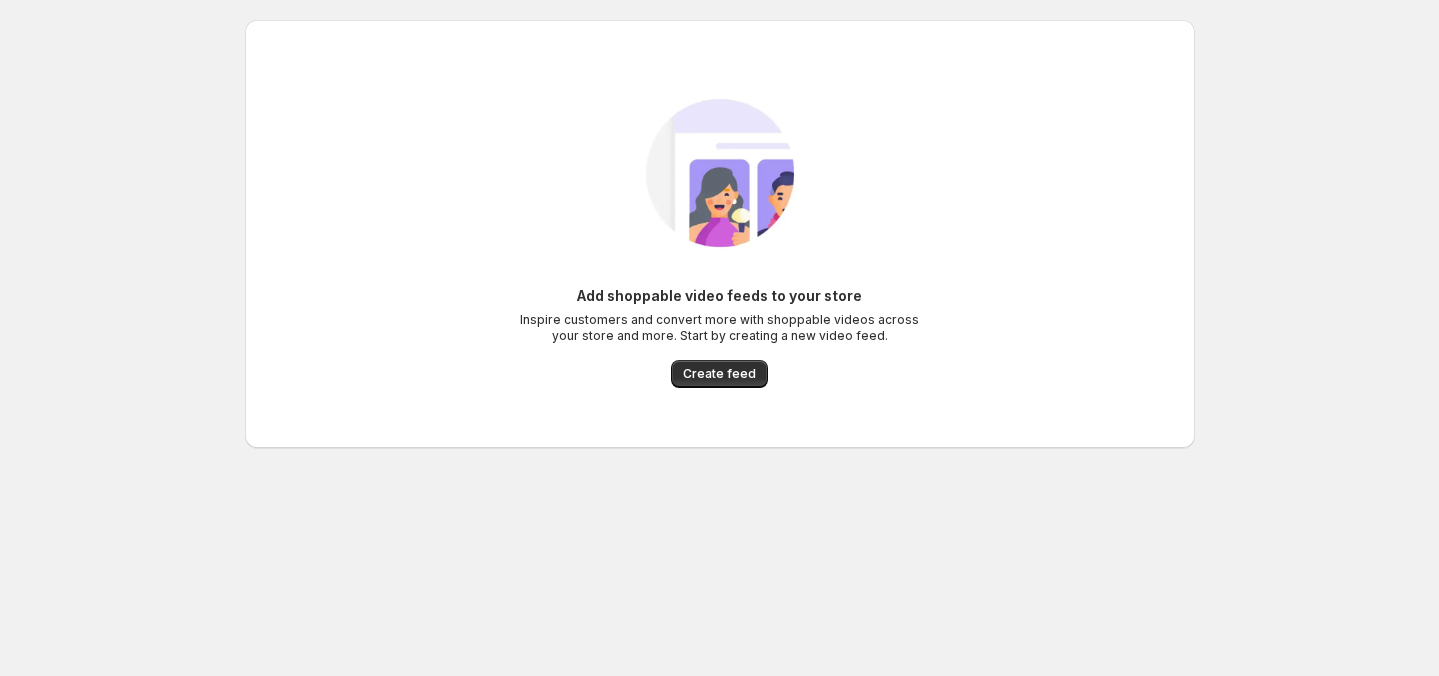 scroll, scrollTop: 0, scrollLeft: 0, axis: both 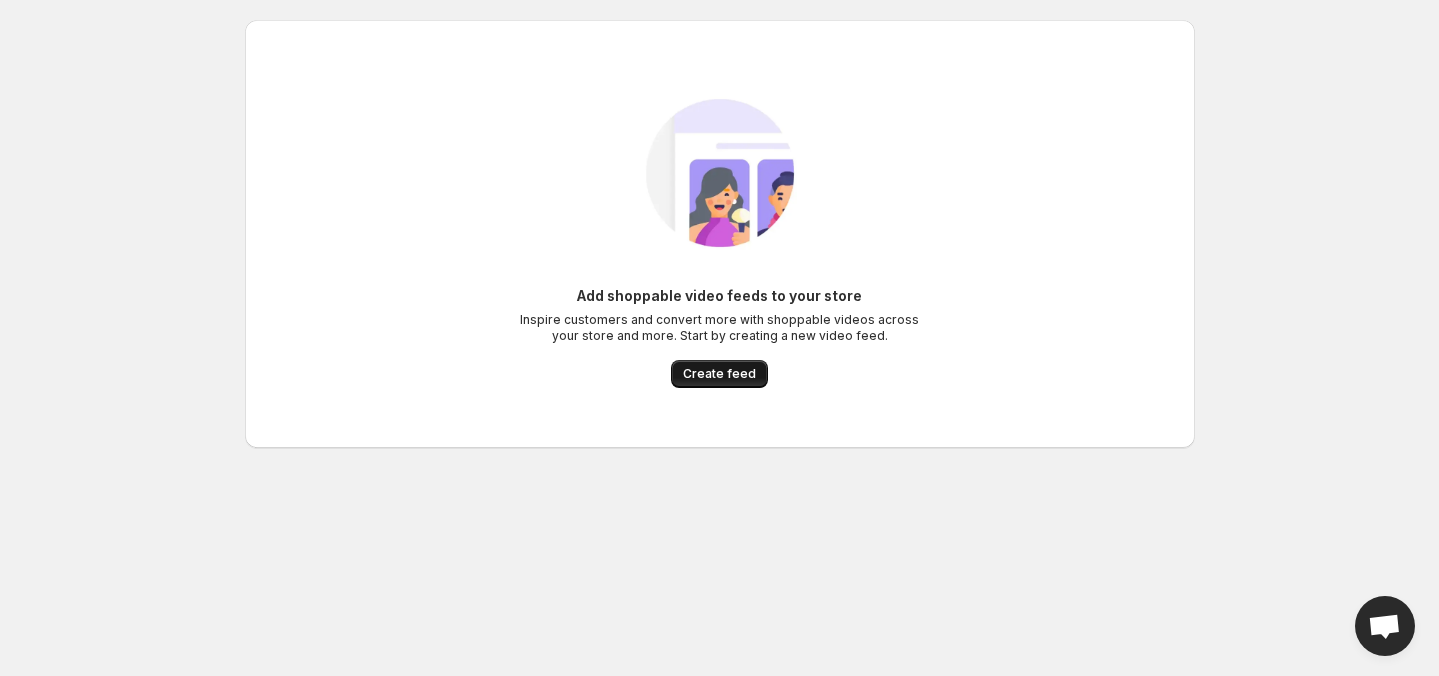 click on "Create feed" at bounding box center (719, 374) 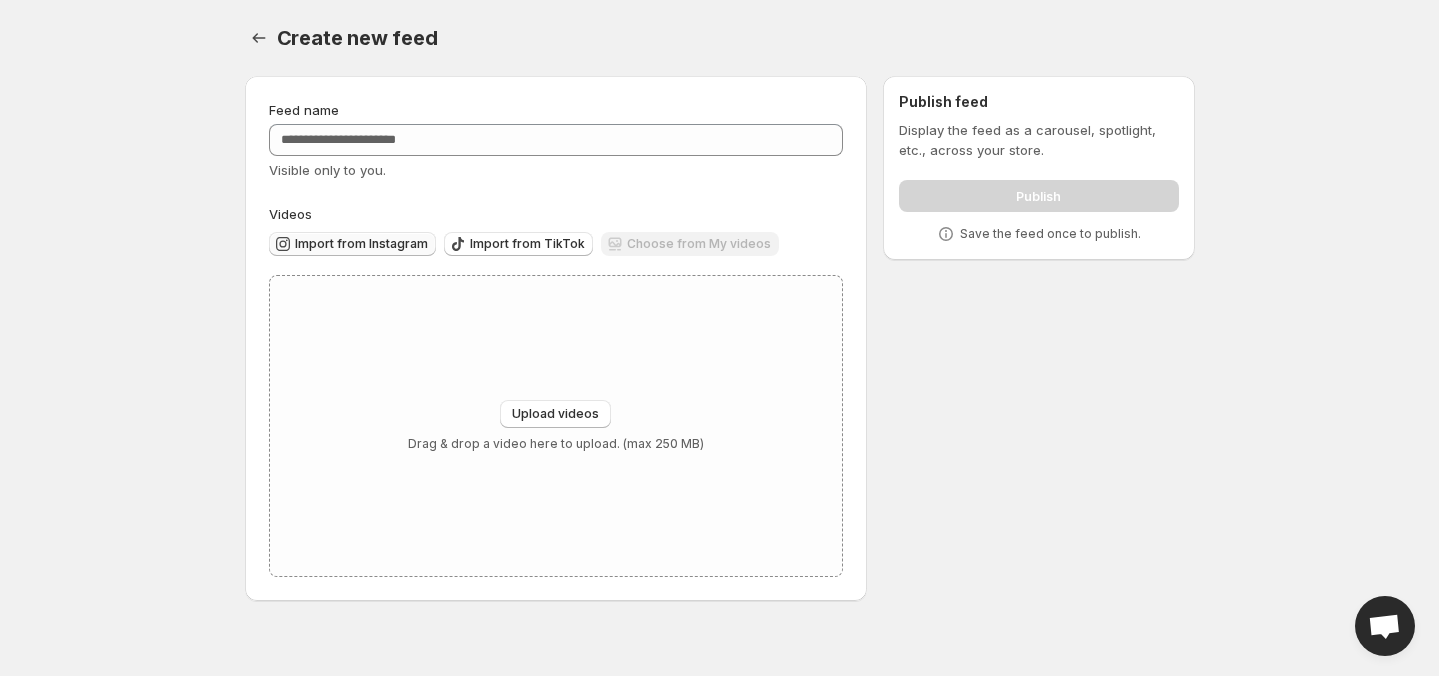 click on "Import from Instagram" at bounding box center (361, 244) 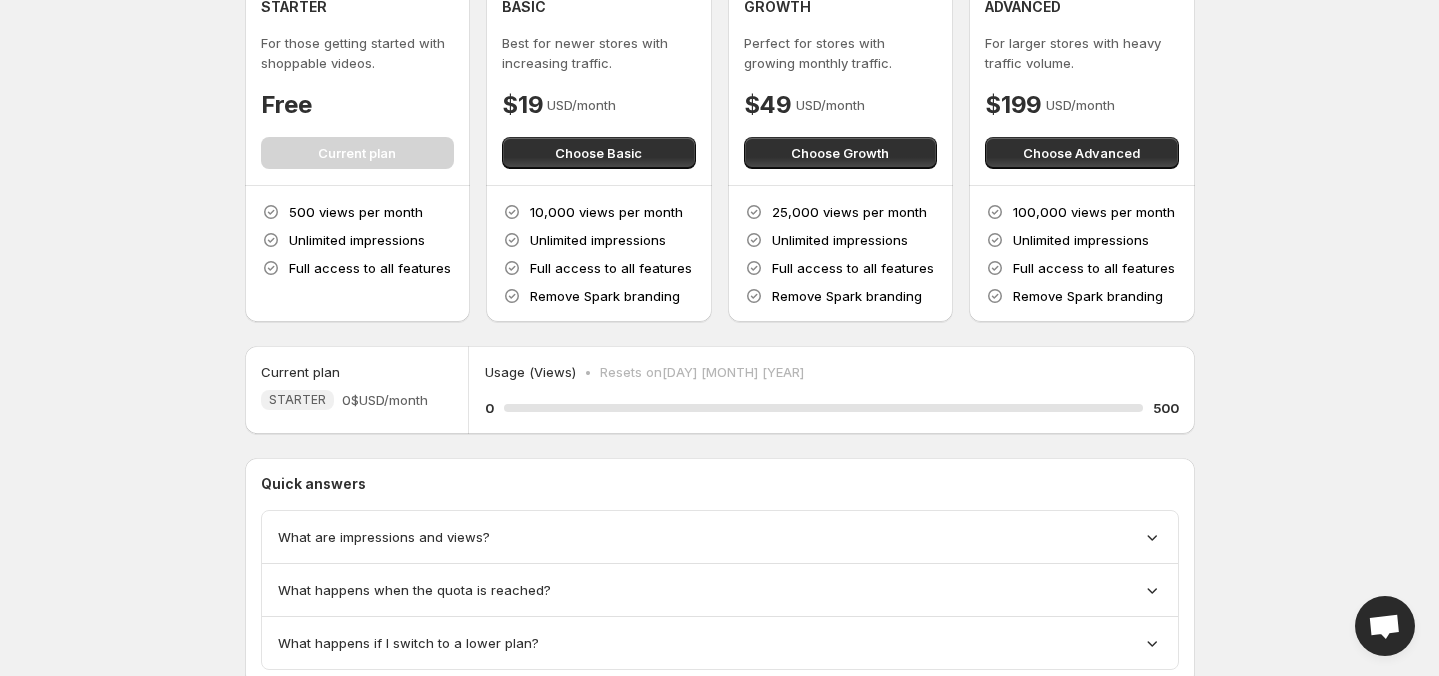 scroll, scrollTop: 0, scrollLeft: 0, axis: both 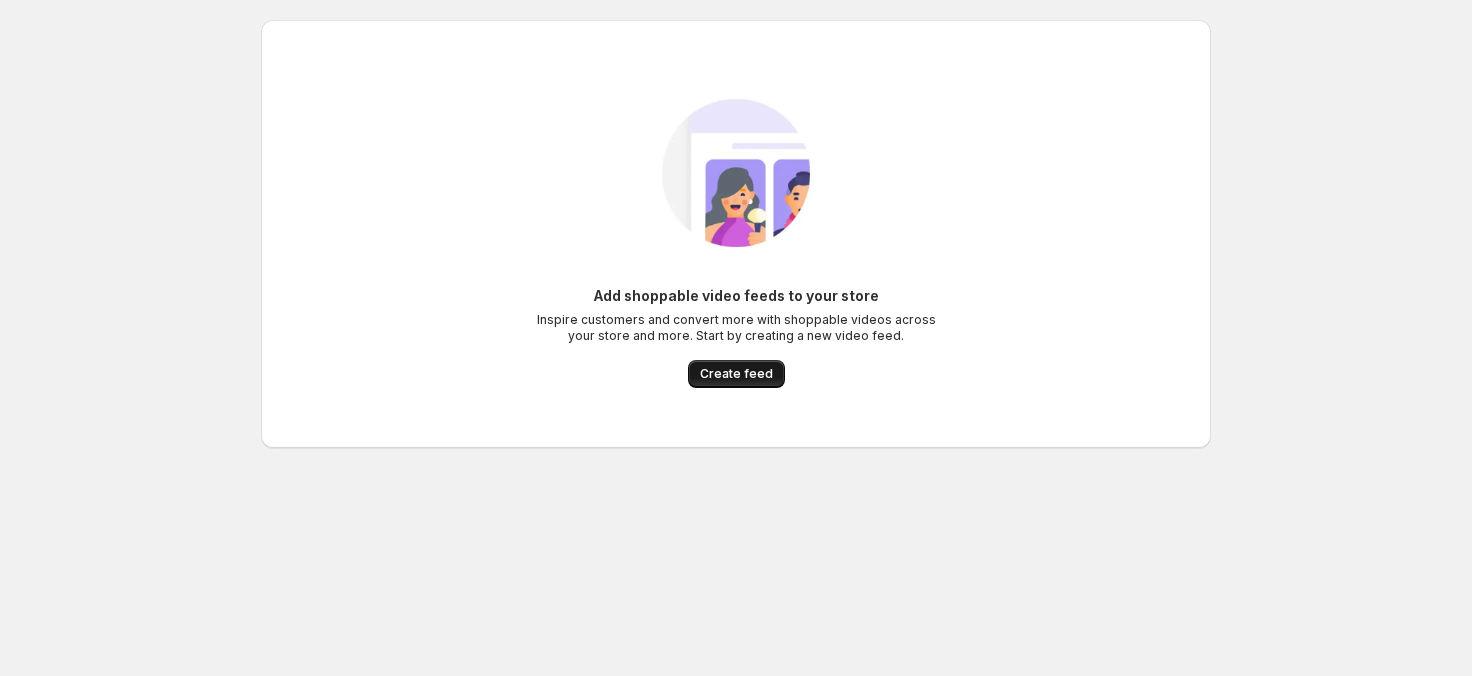 click on "Create feed" at bounding box center [736, 374] 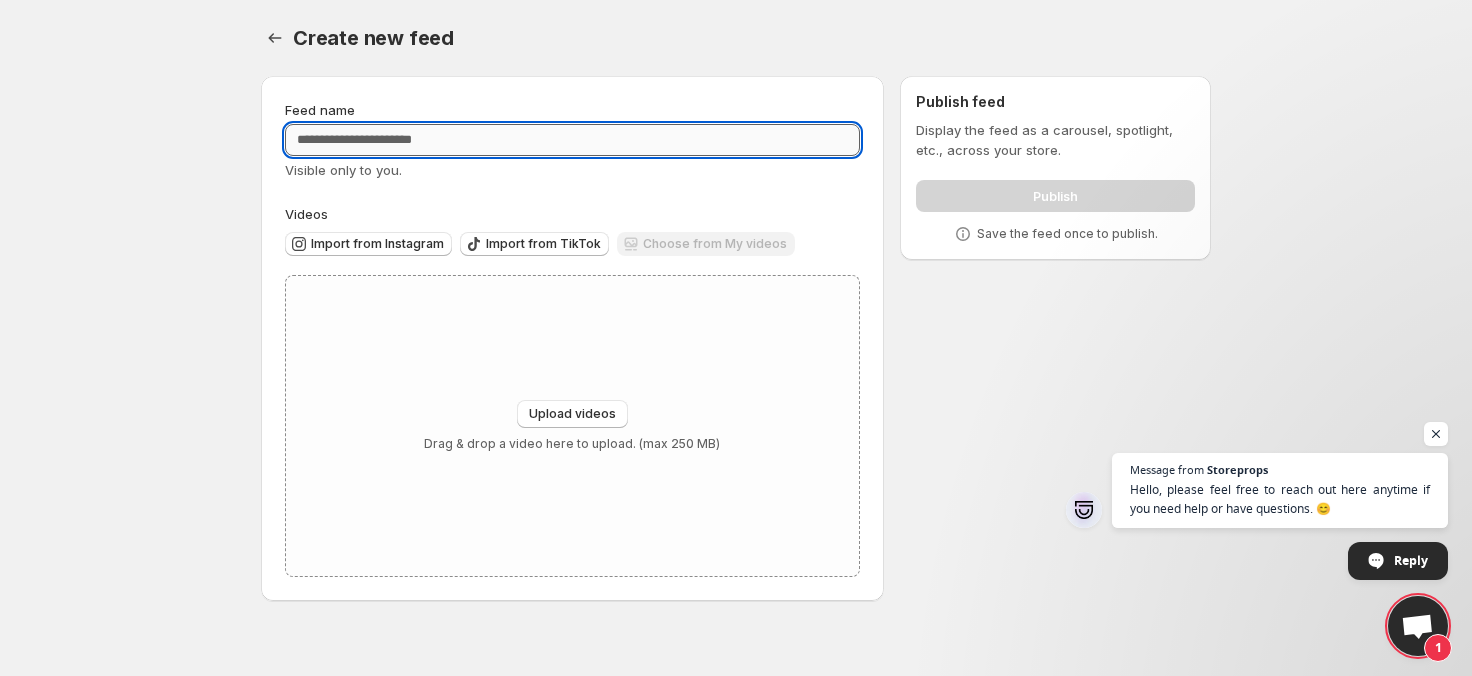 click on "Feed name" at bounding box center (572, 140) 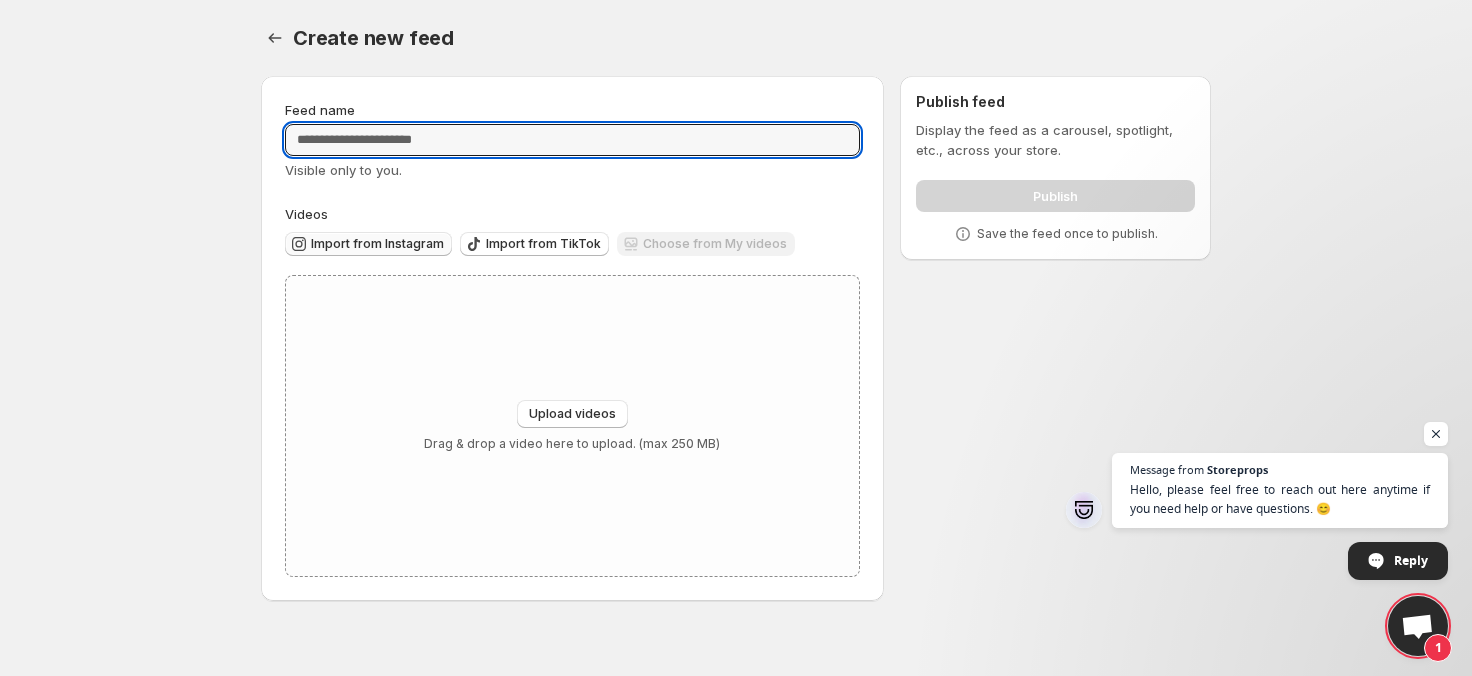 click on "Import from Instagram" at bounding box center [377, 244] 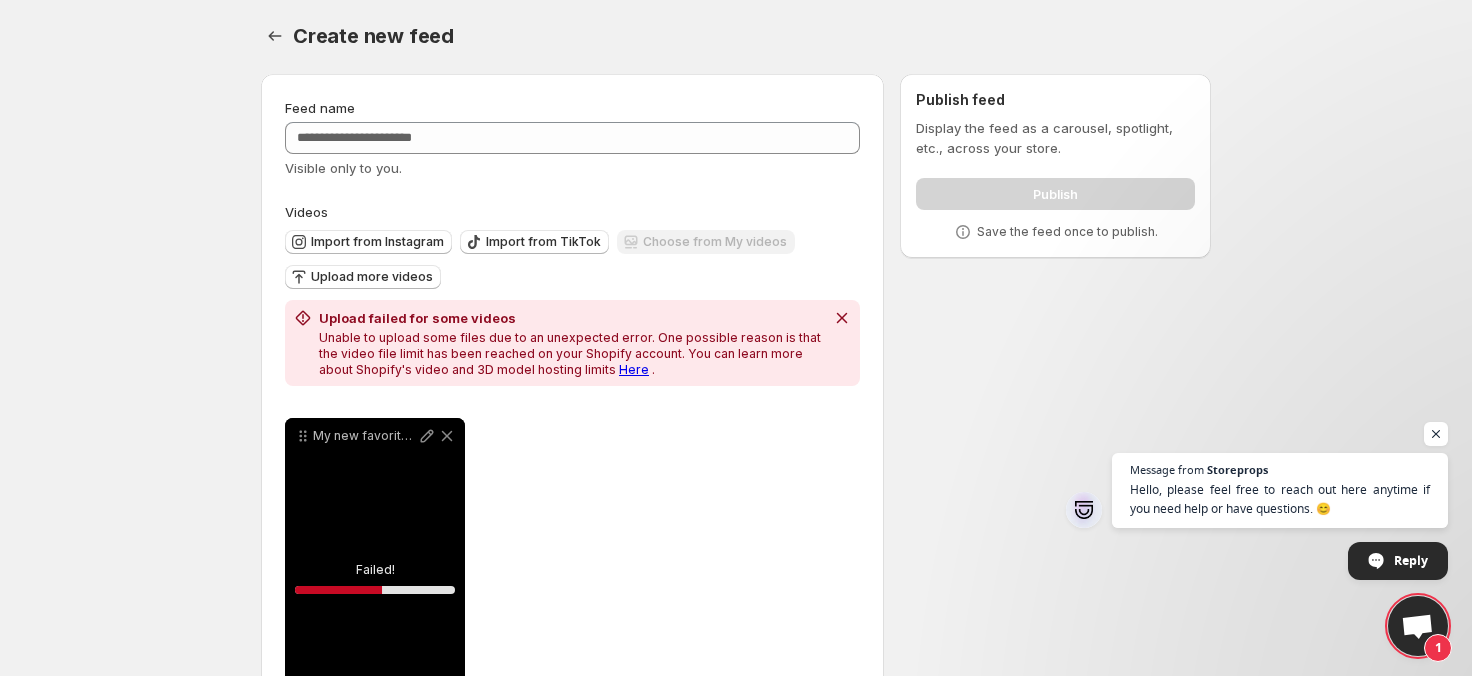 scroll, scrollTop: 17, scrollLeft: 0, axis: vertical 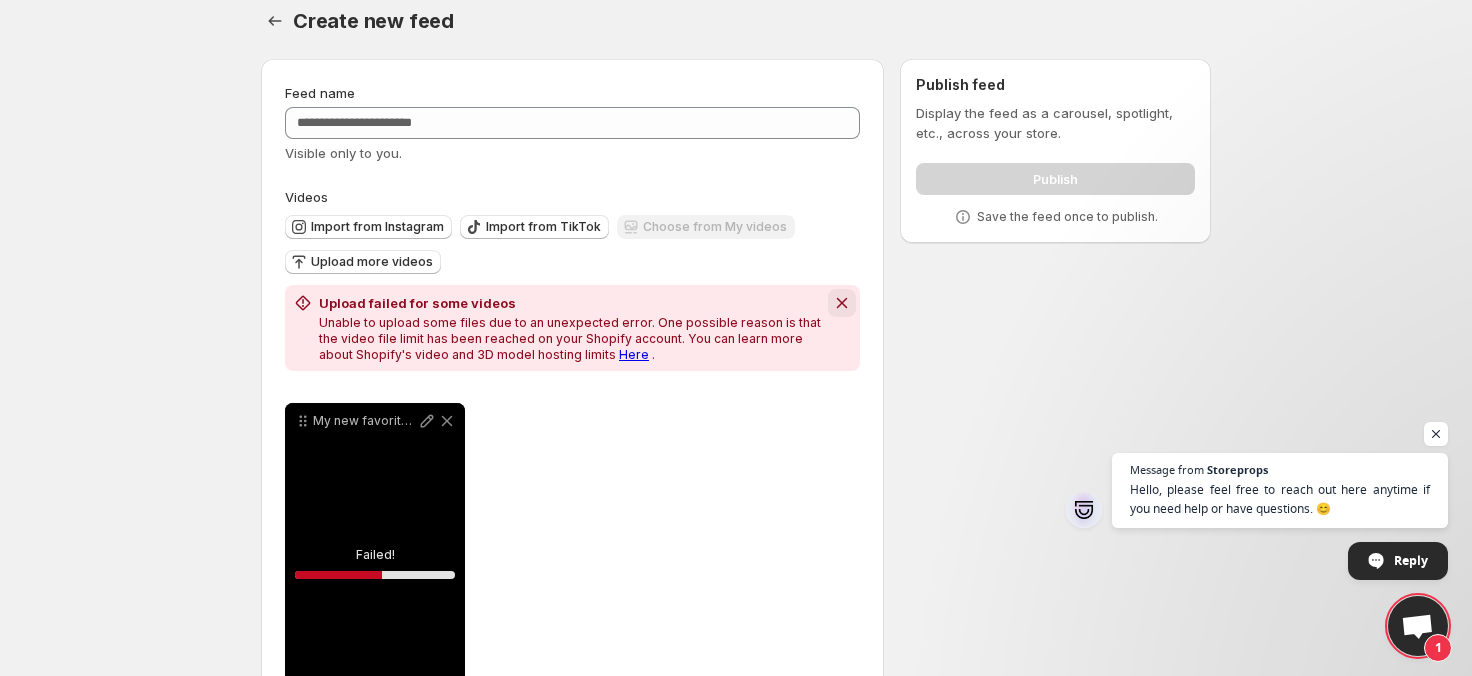 click 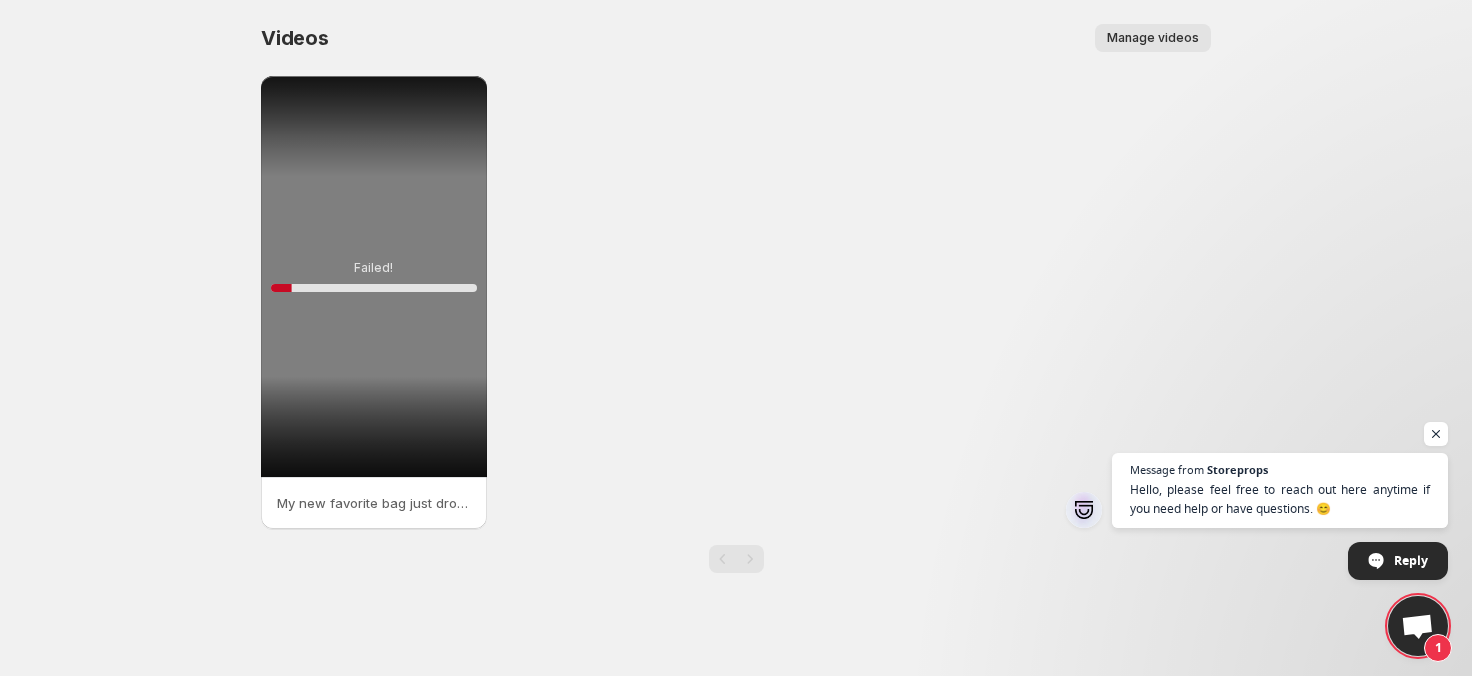 scroll, scrollTop: 0, scrollLeft: 0, axis: both 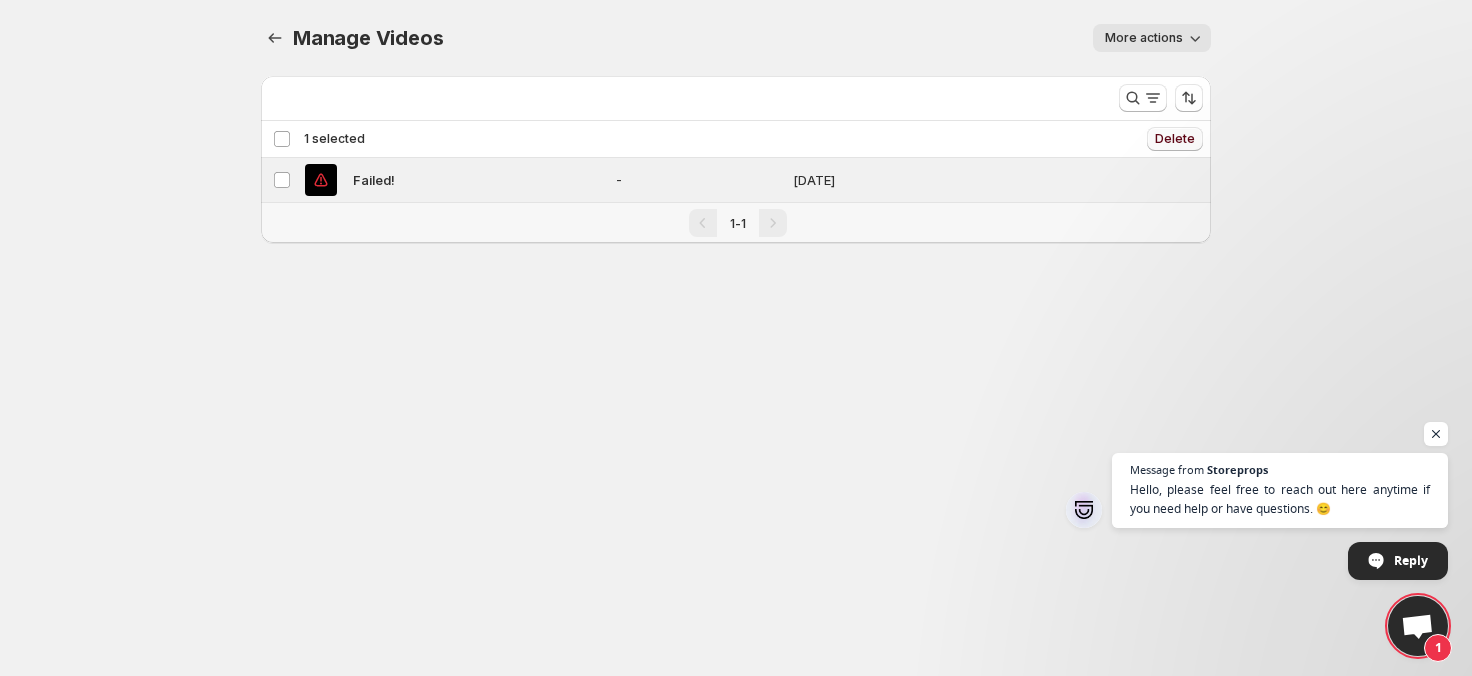 click on "Delete" at bounding box center [1175, 139] 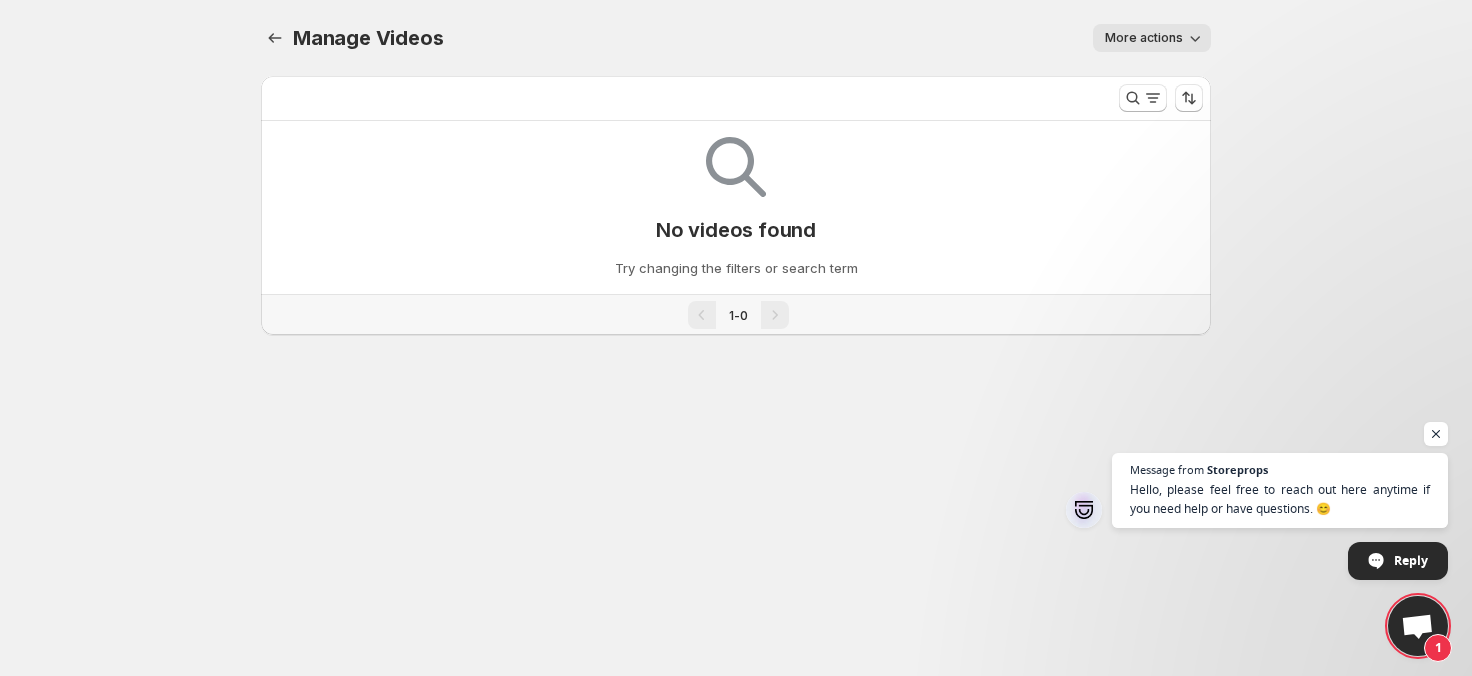 click on "More actions" at bounding box center [1144, 38] 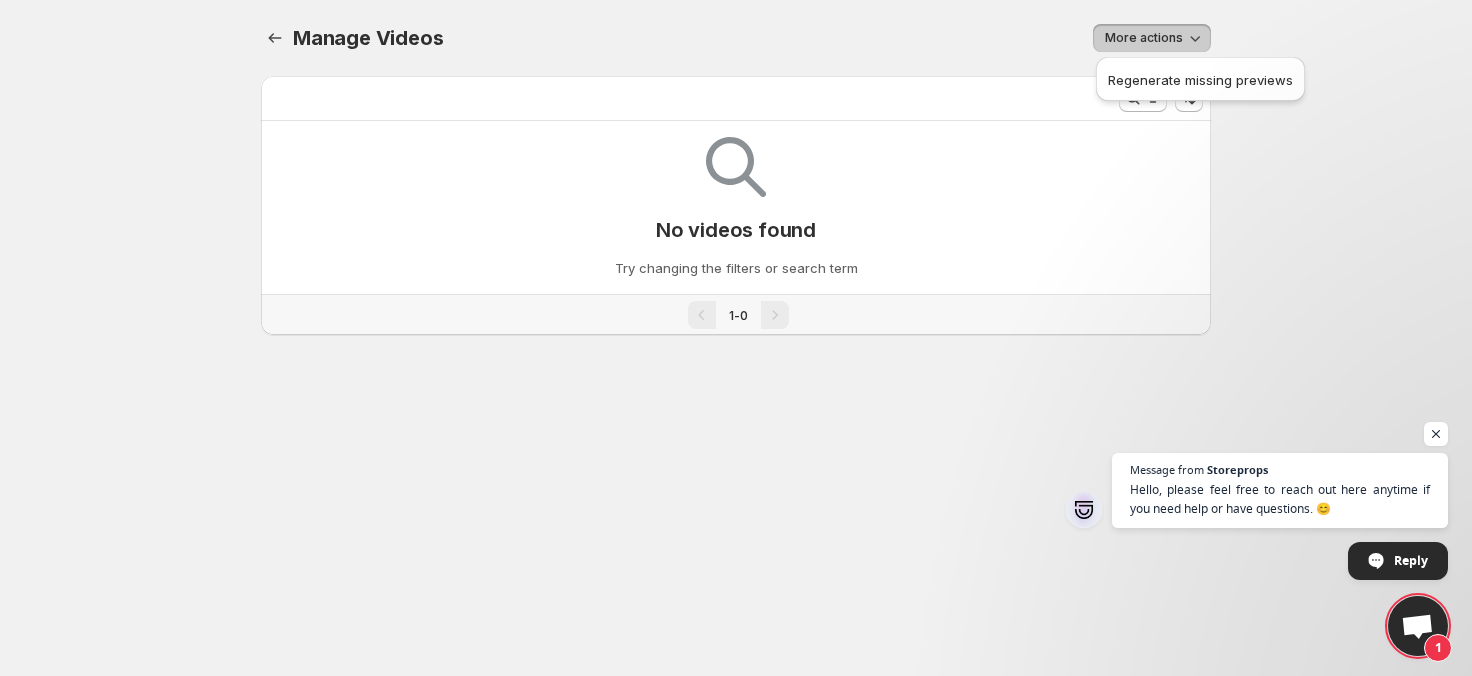 click on "More actions" at bounding box center (839, 38) 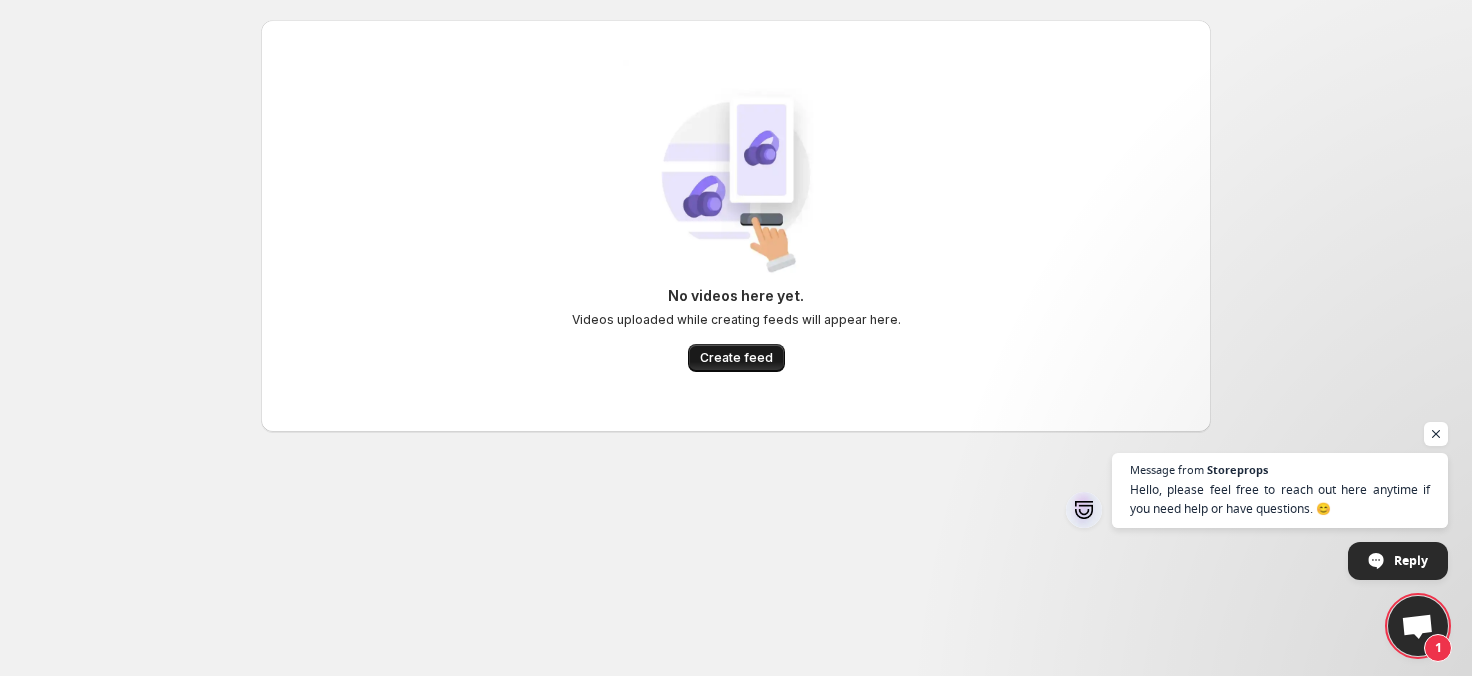 click on "Create feed" at bounding box center (736, 358) 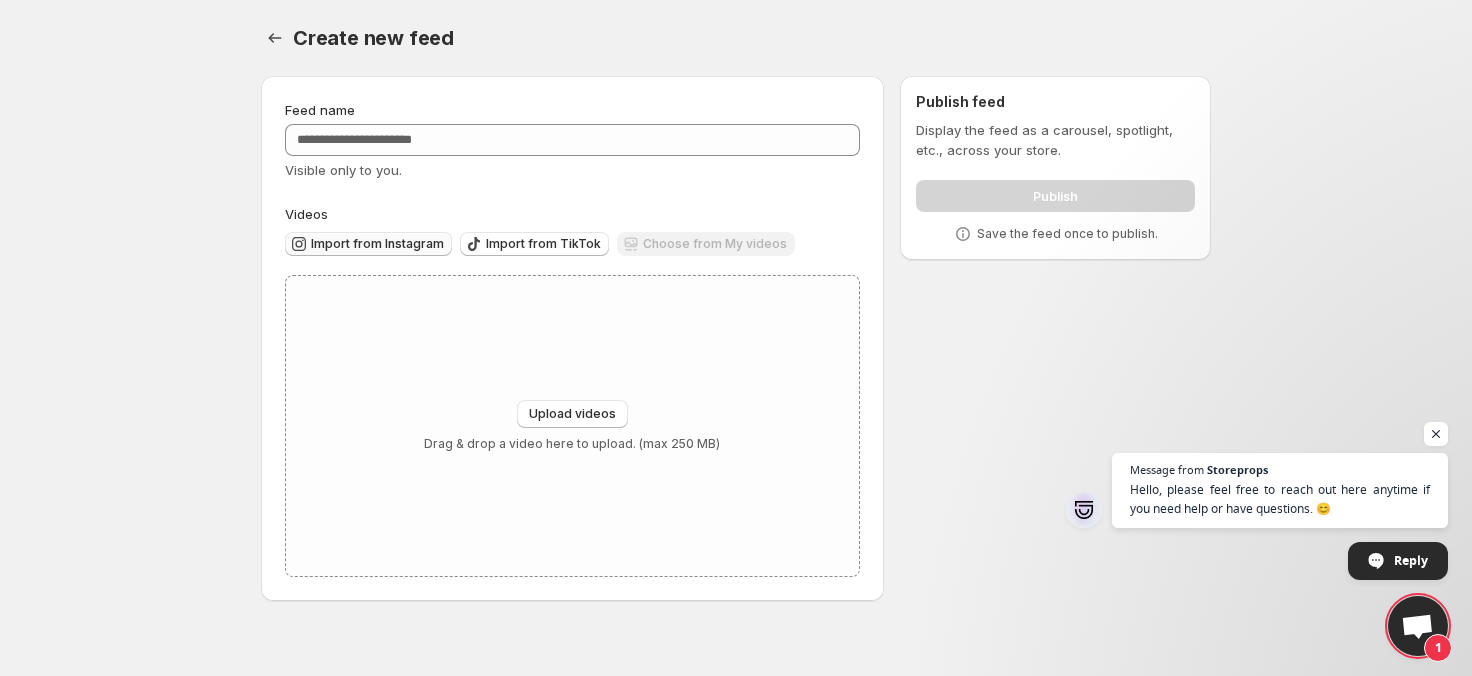 click on "Import from Instagram" at bounding box center [368, 244] 